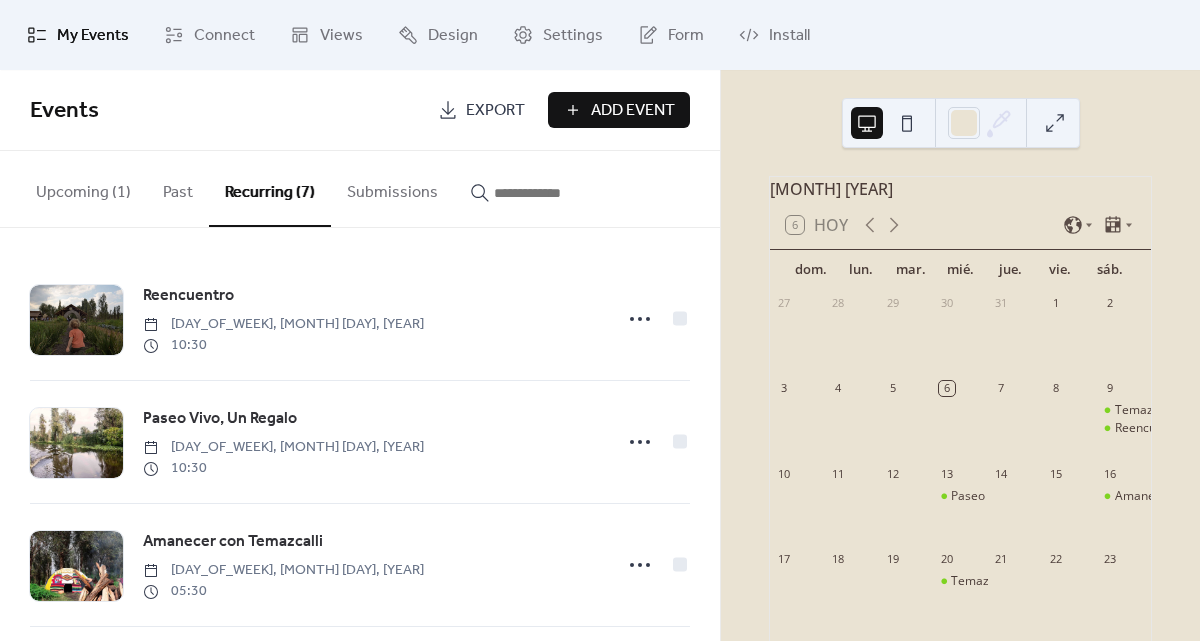 scroll, scrollTop: 0, scrollLeft: 0, axis: both 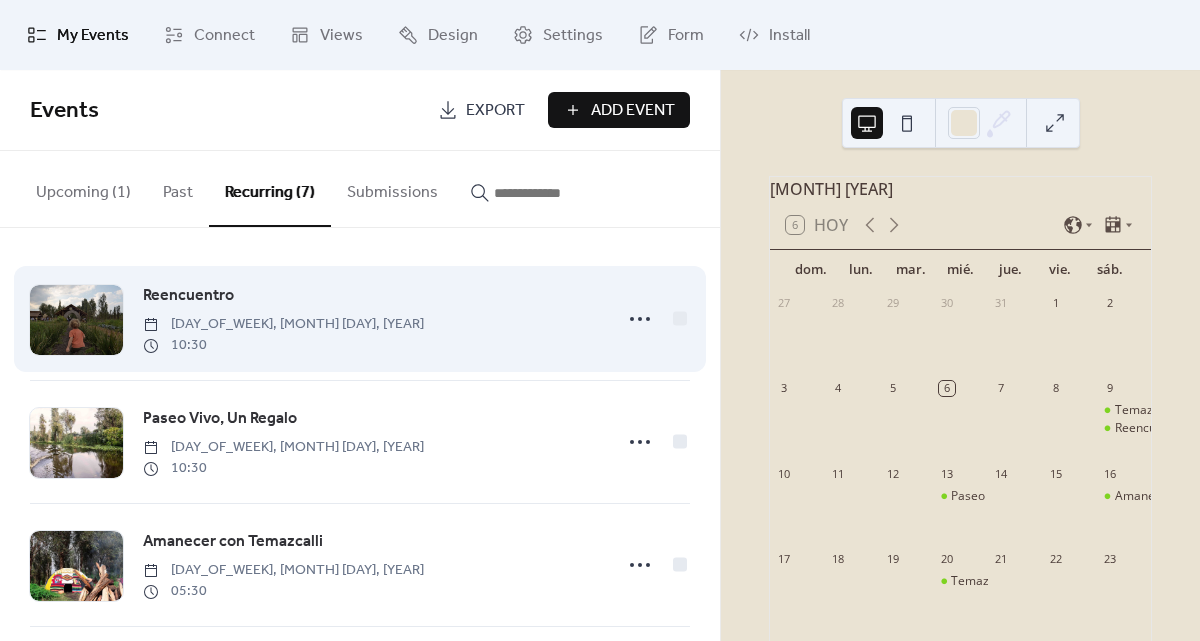 click on "Reencuentro" at bounding box center [188, 296] 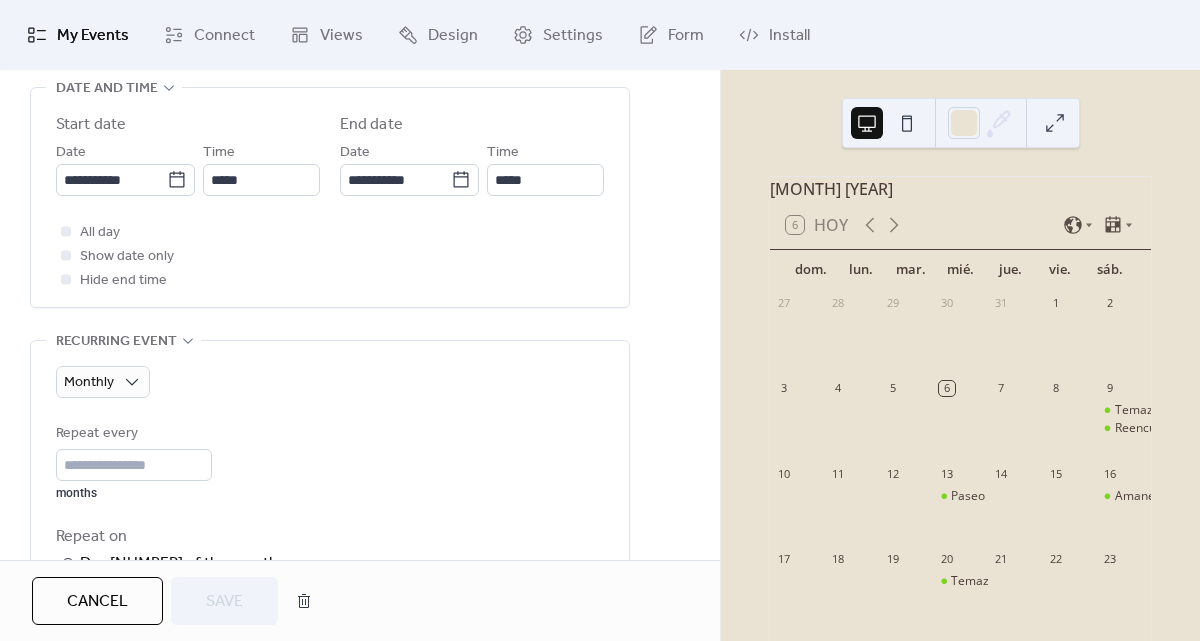 scroll, scrollTop: 735, scrollLeft: 0, axis: vertical 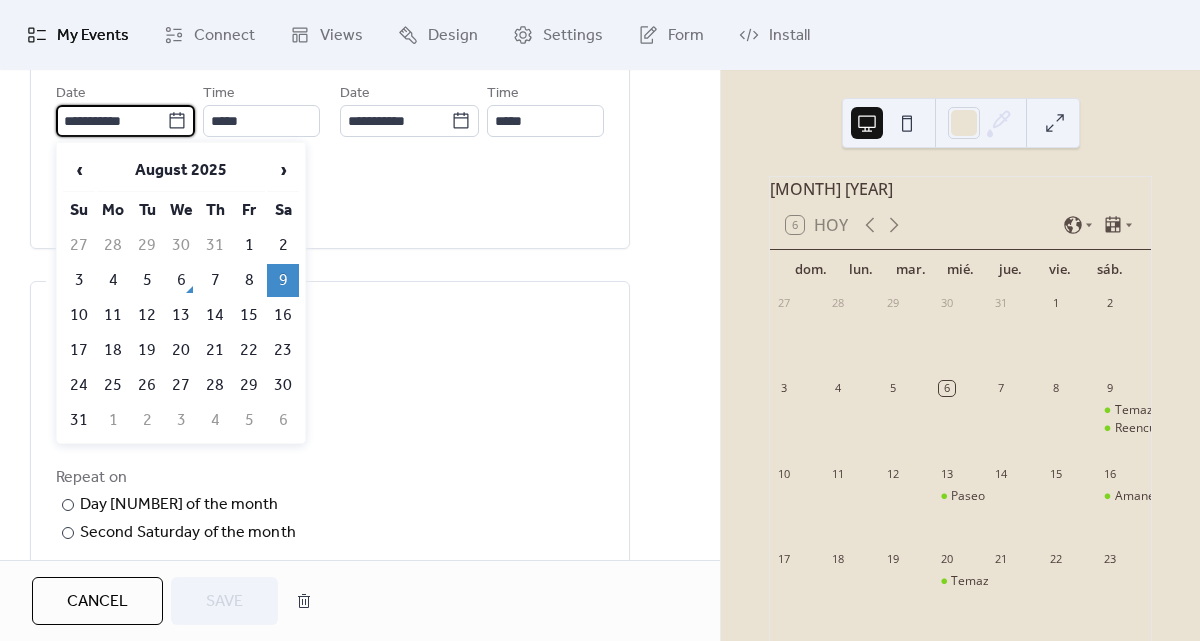 click on "**********" at bounding box center (111, 121) 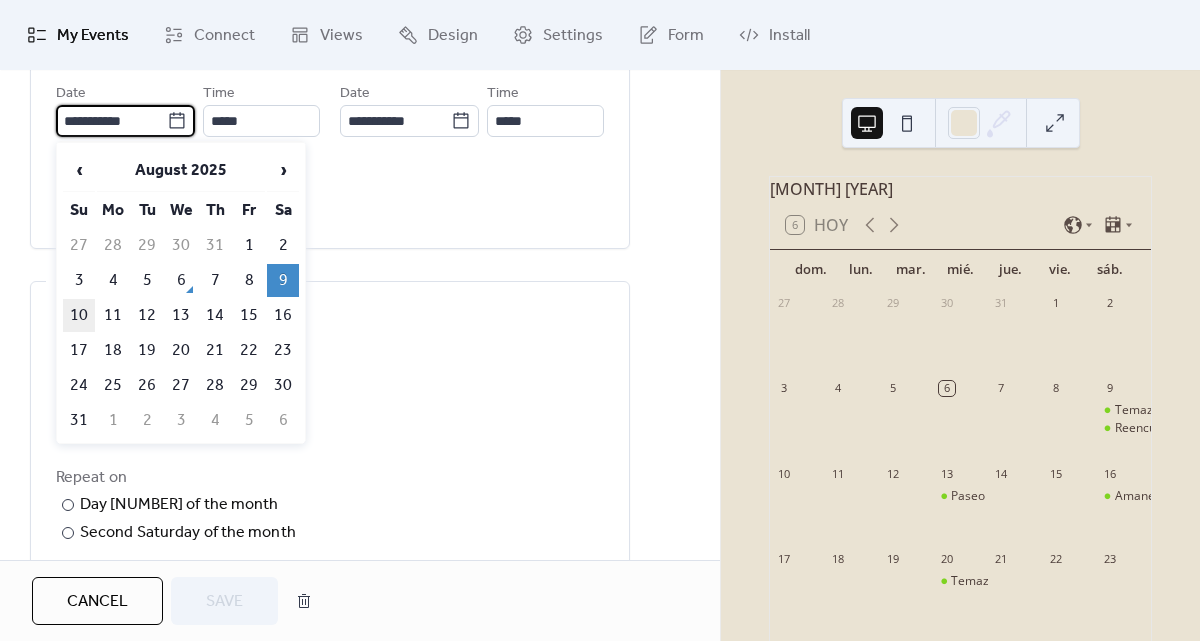 click on "10" at bounding box center [79, 315] 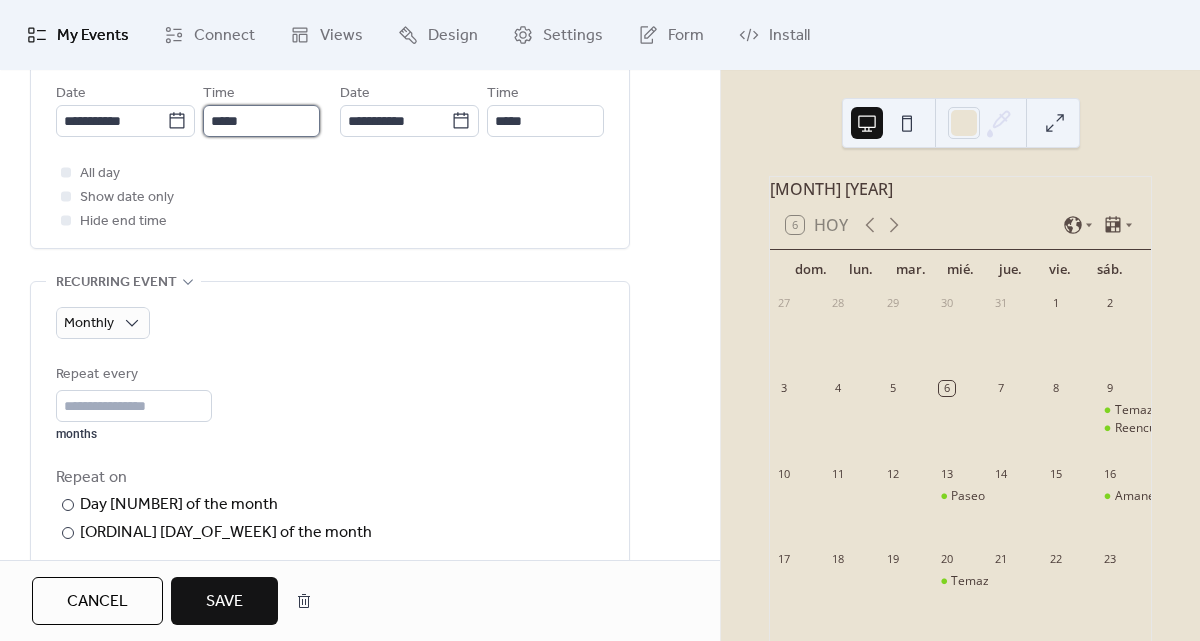 click on "*****" at bounding box center [261, 121] 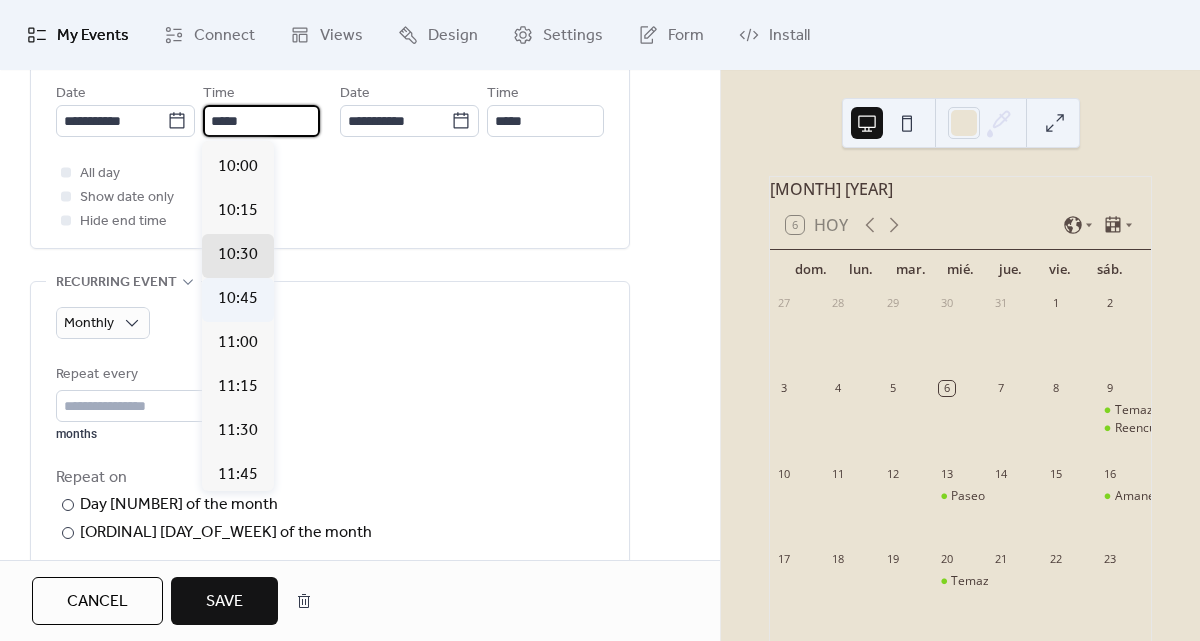 scroll, scrollTop: 1684, scrollLeft: 0, axis: vertical 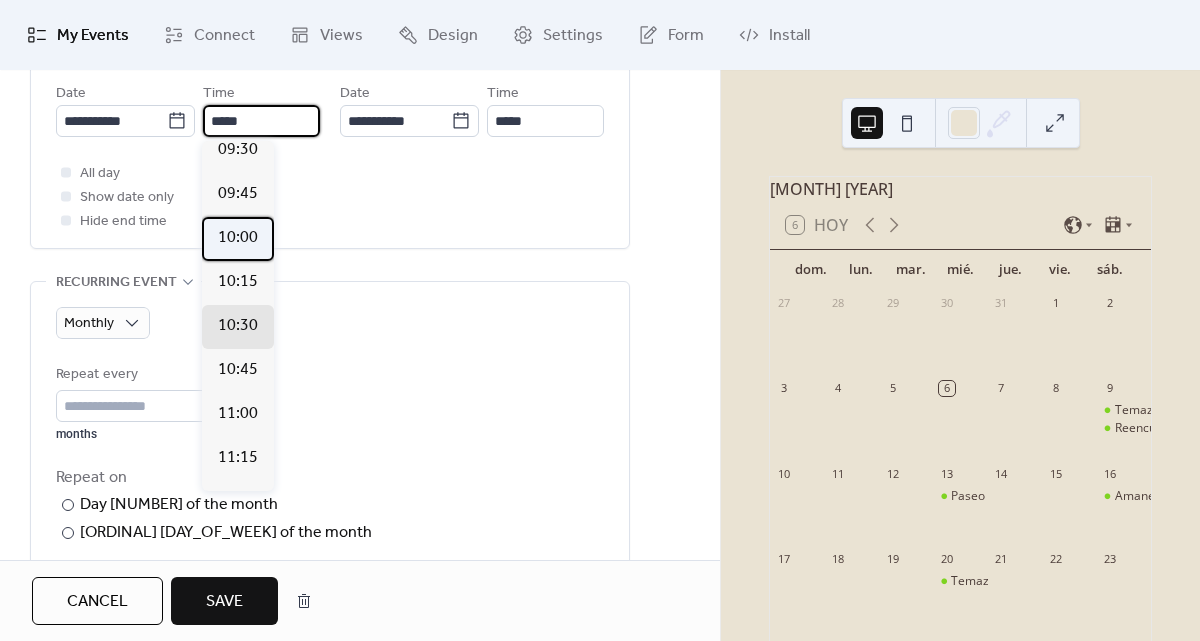 click on "10:00" at bounding box center [238, 238] 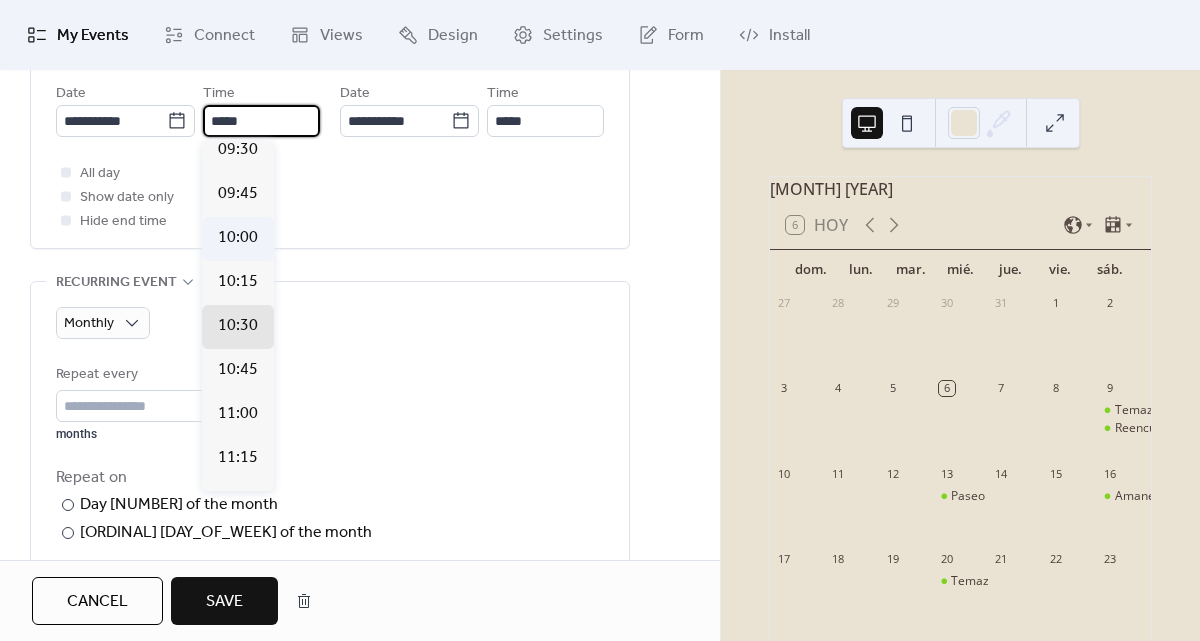 type on "*****" 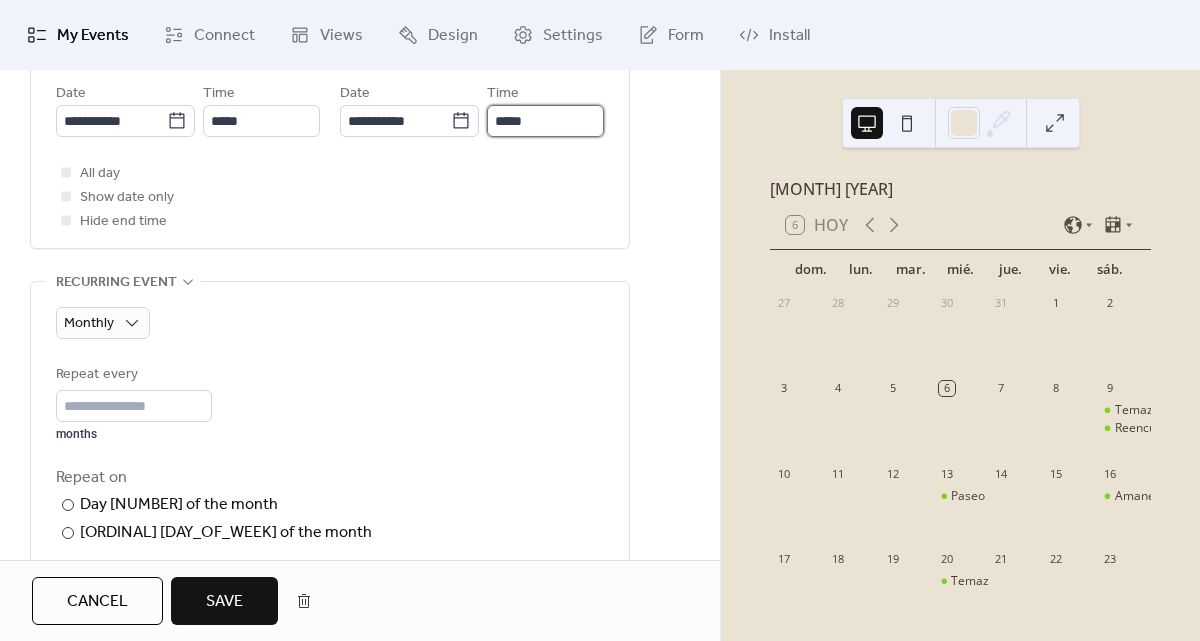 click on "*****" at bounding box center (545, 121) 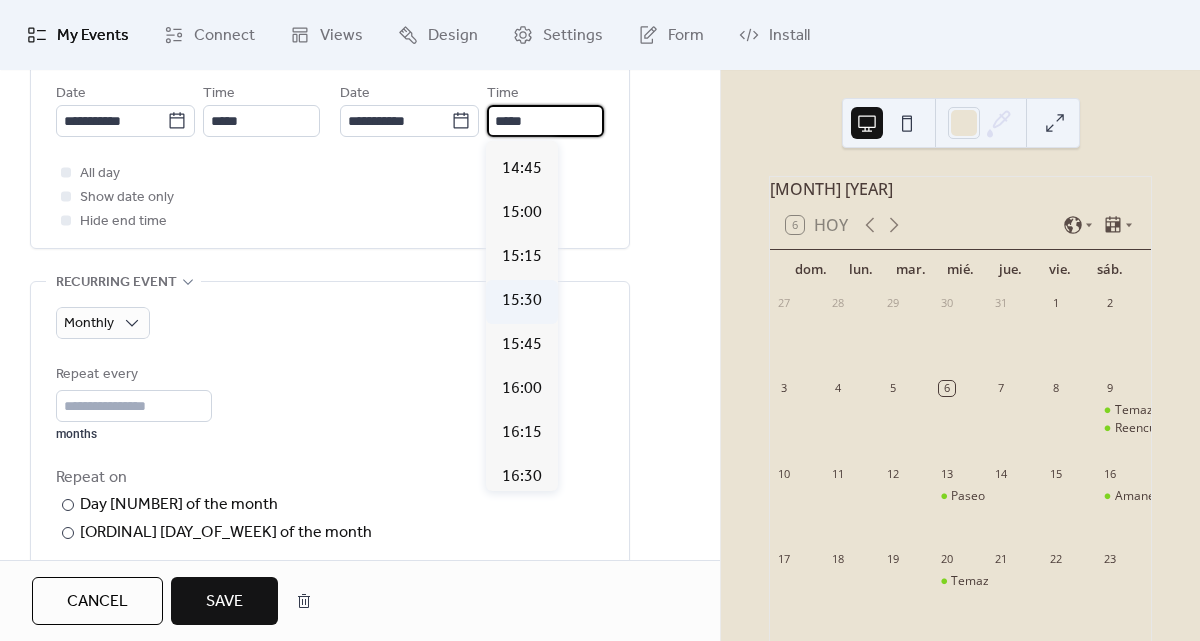scroll, scrollTop: 807, scrollLeft: 0, axis: vertical 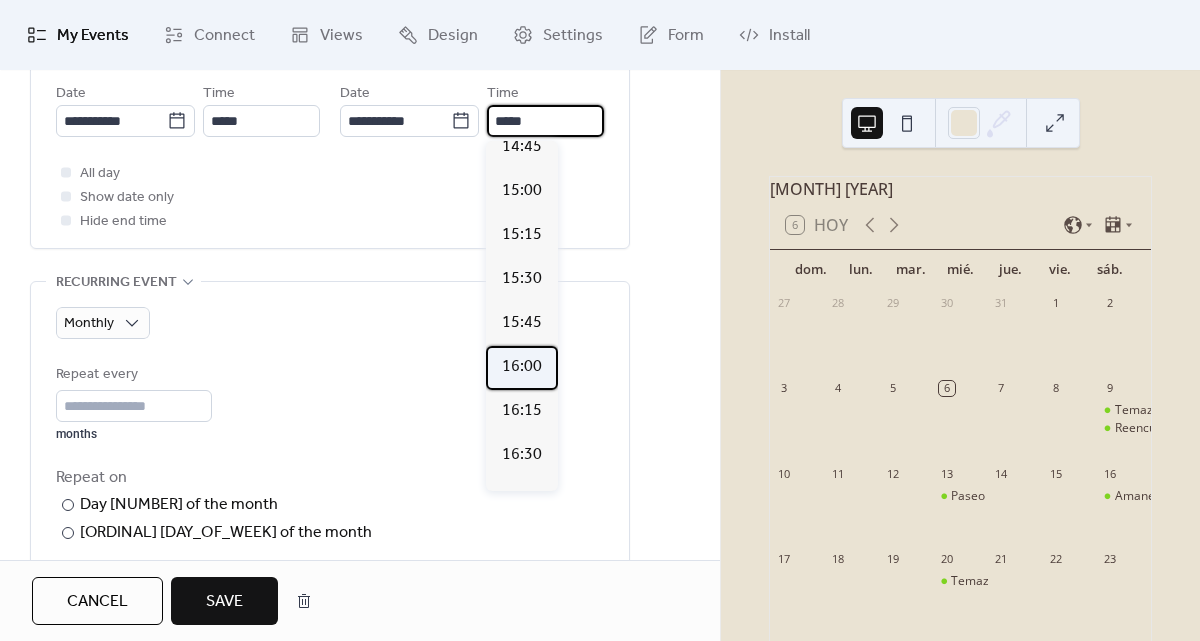 click on "16:00" at bounding box center (522, 367) 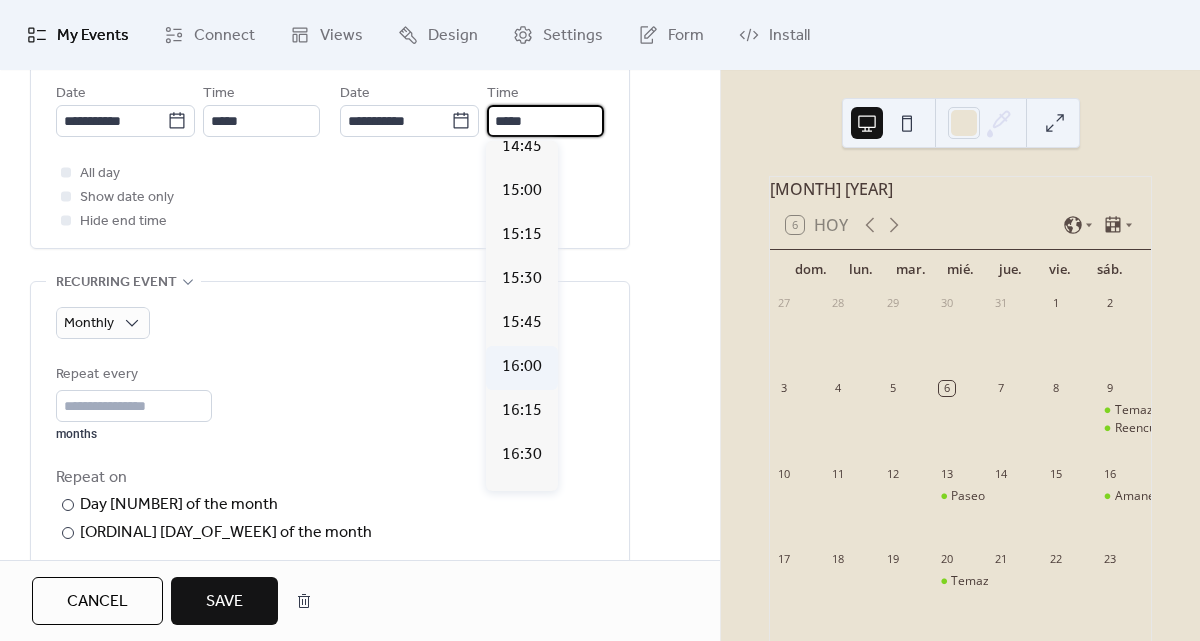 type on "*****" 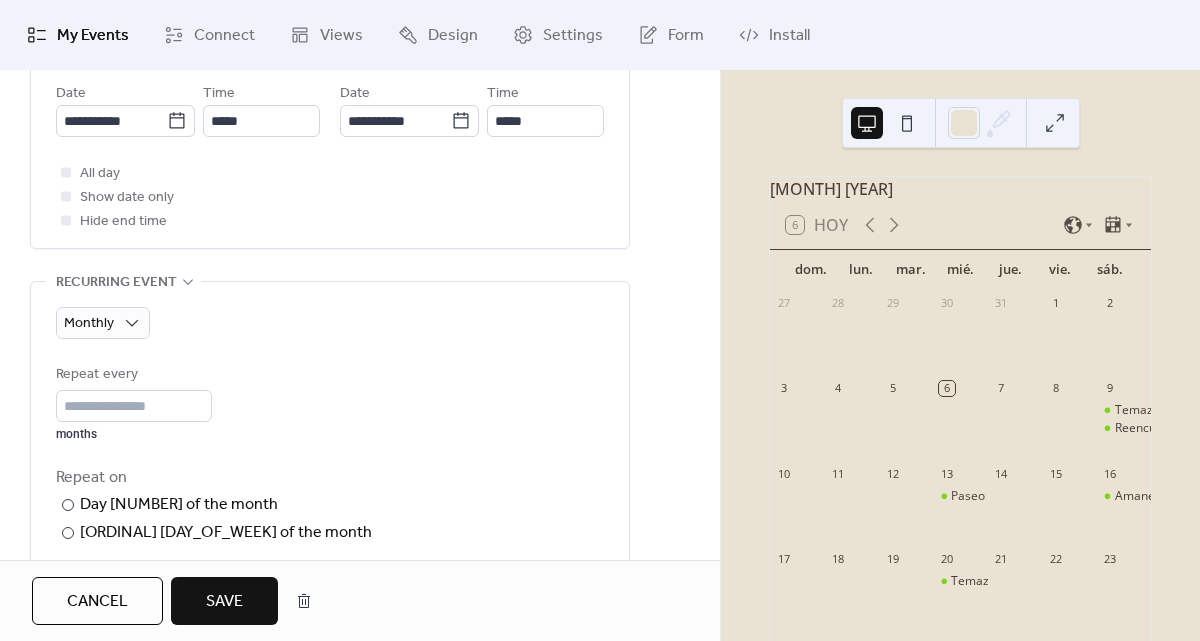 click on "Save" at bounding box center [224, 602] 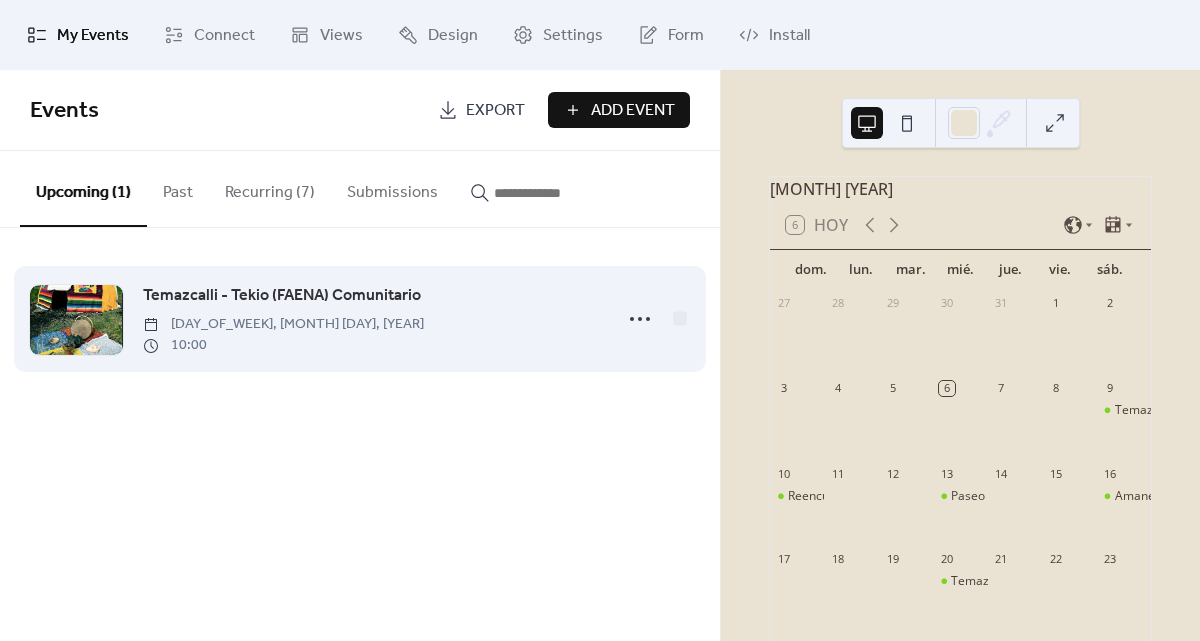click on "Temazcalli - Tekio (FAENA) Comunitario" at bounding box center [282, 296] 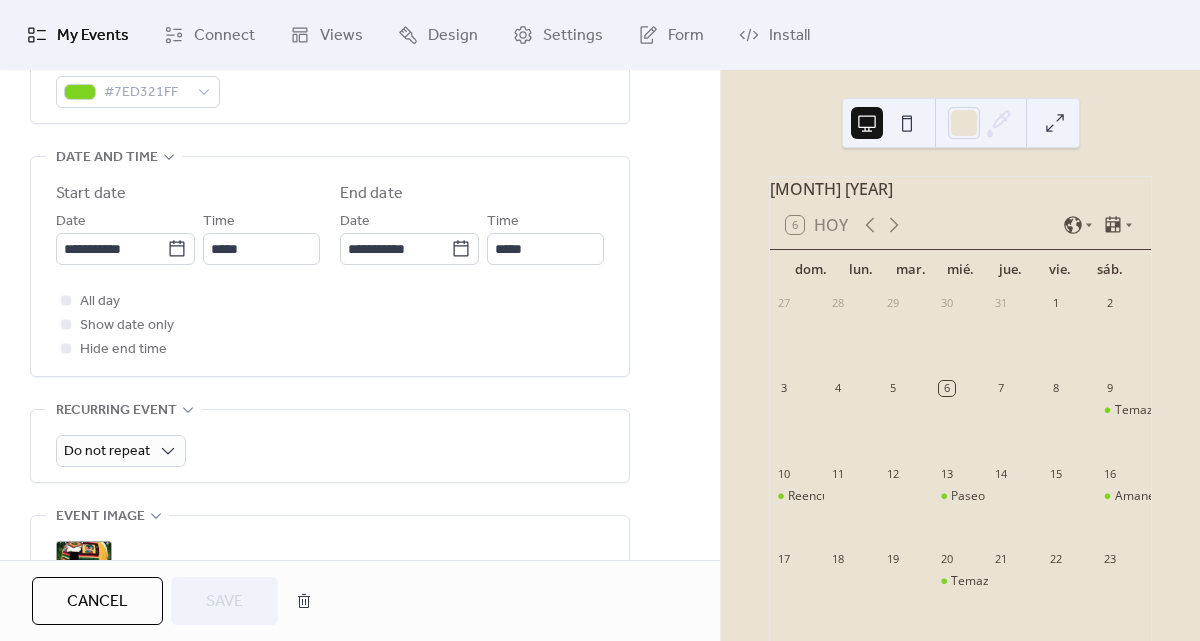 scroll, scrollTop: 623, scrollLeft: 0, axis: vertical 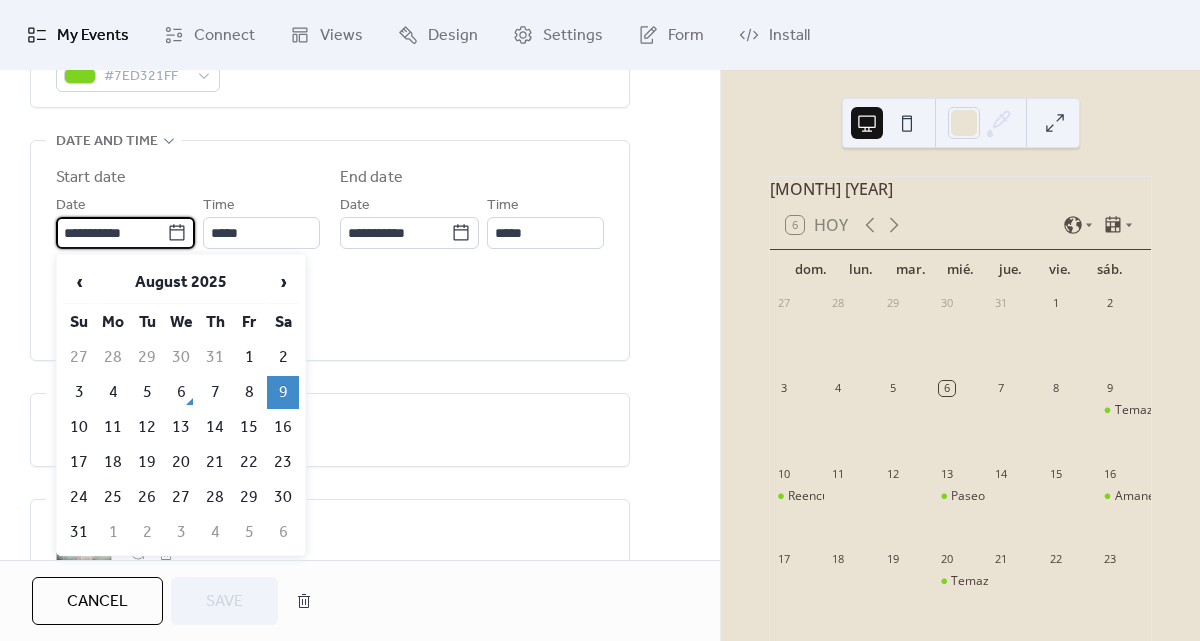 click on "**********" at bounding box center [111, 233] 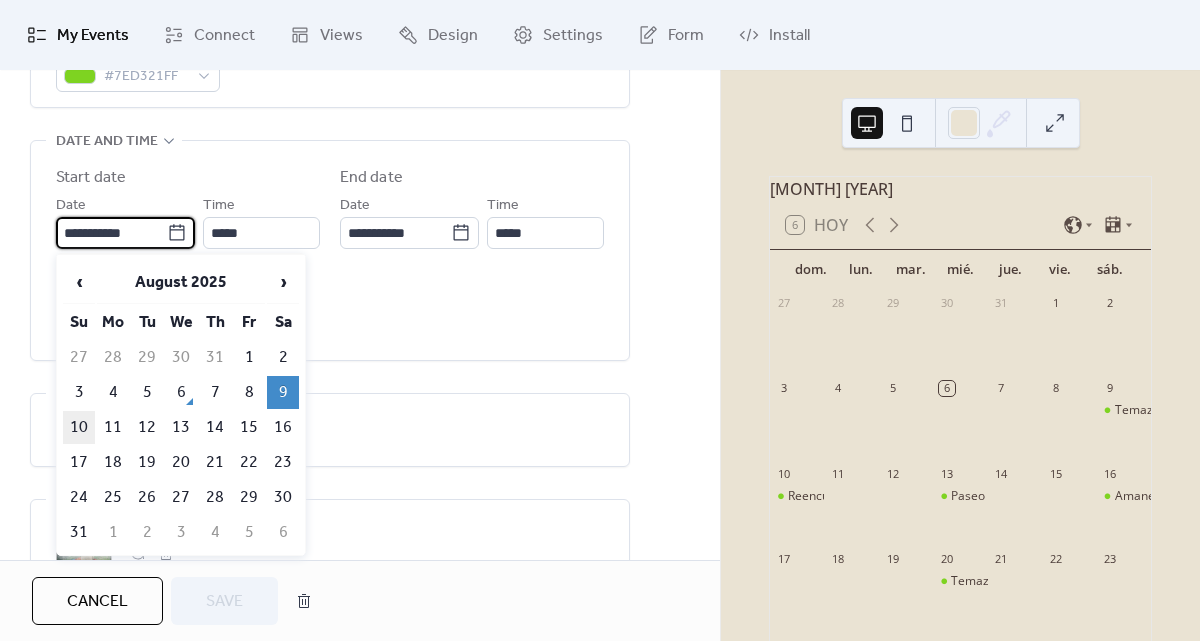 click on "10" at bounding box center (79, 427) 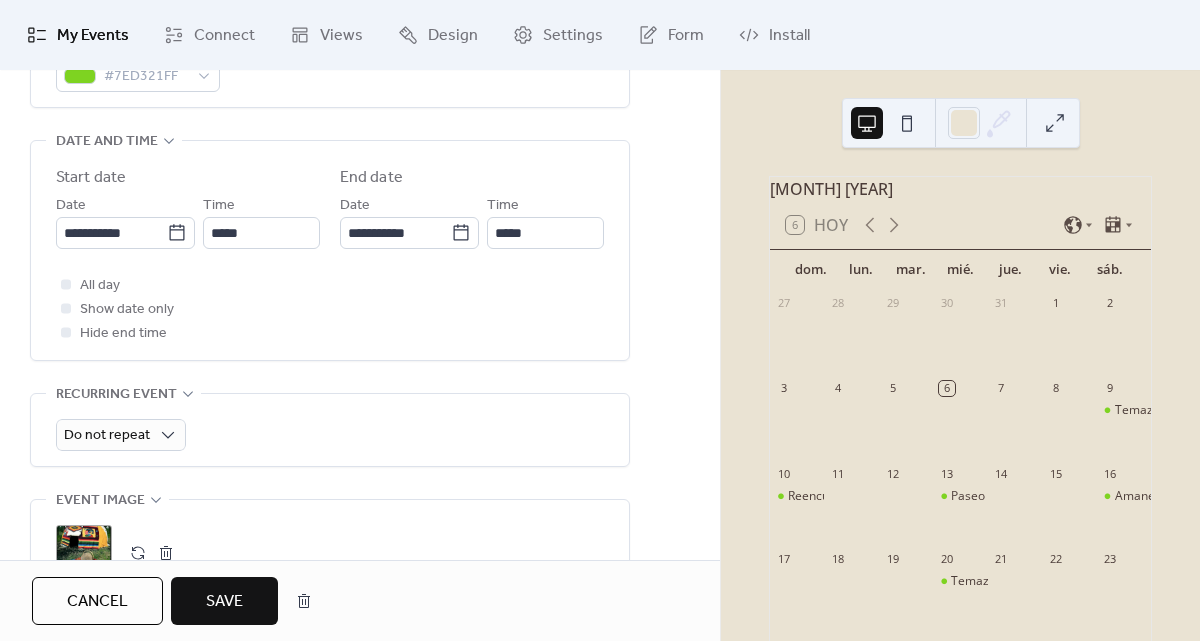 click on "Save" at bounding box center [224, 602] 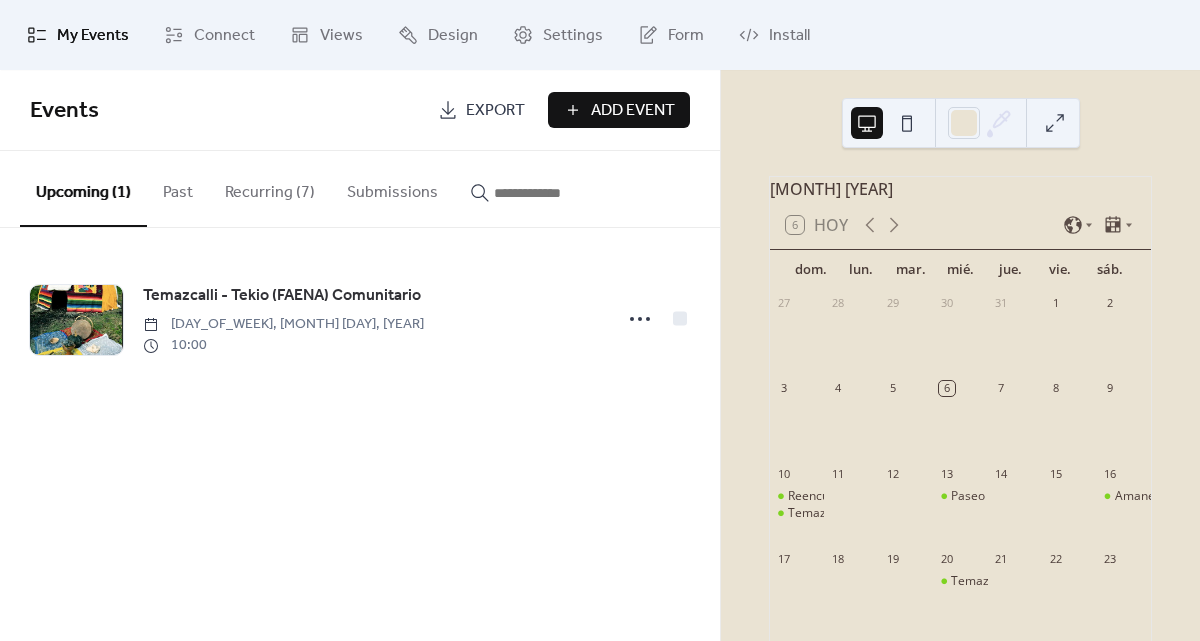 click on "Recurring (7)" at bounding box center [270, 188] 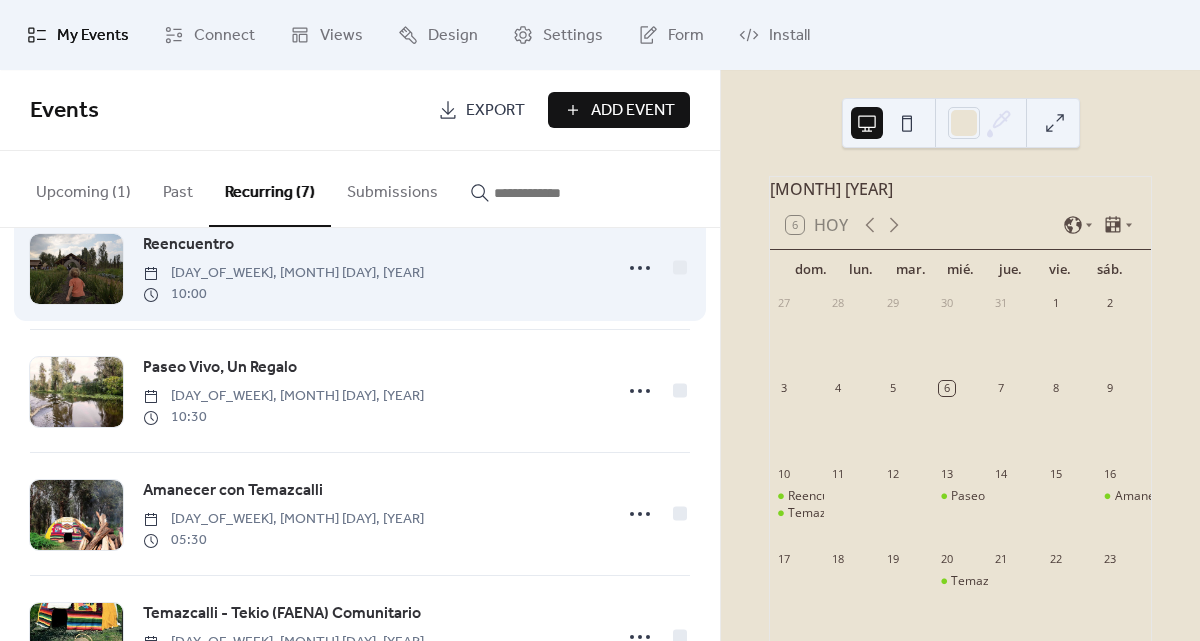 scroll, scrollTop: 53, scrollLeft: 0, axis: vertical 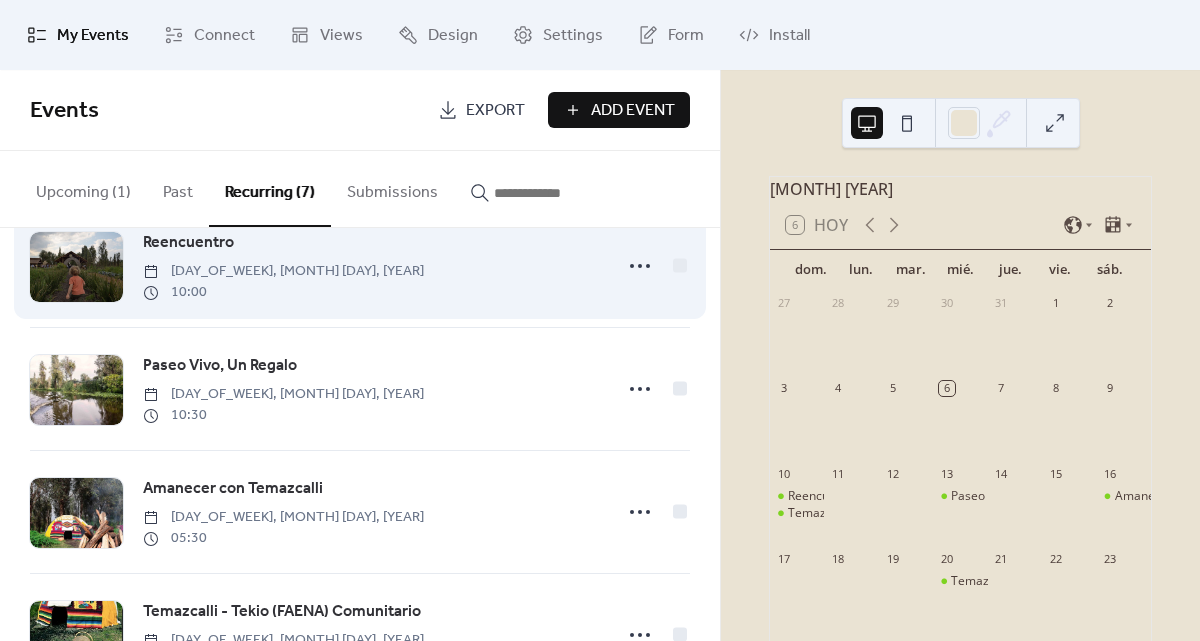 click on "Reencuentro" at bounding box center [188, 243] 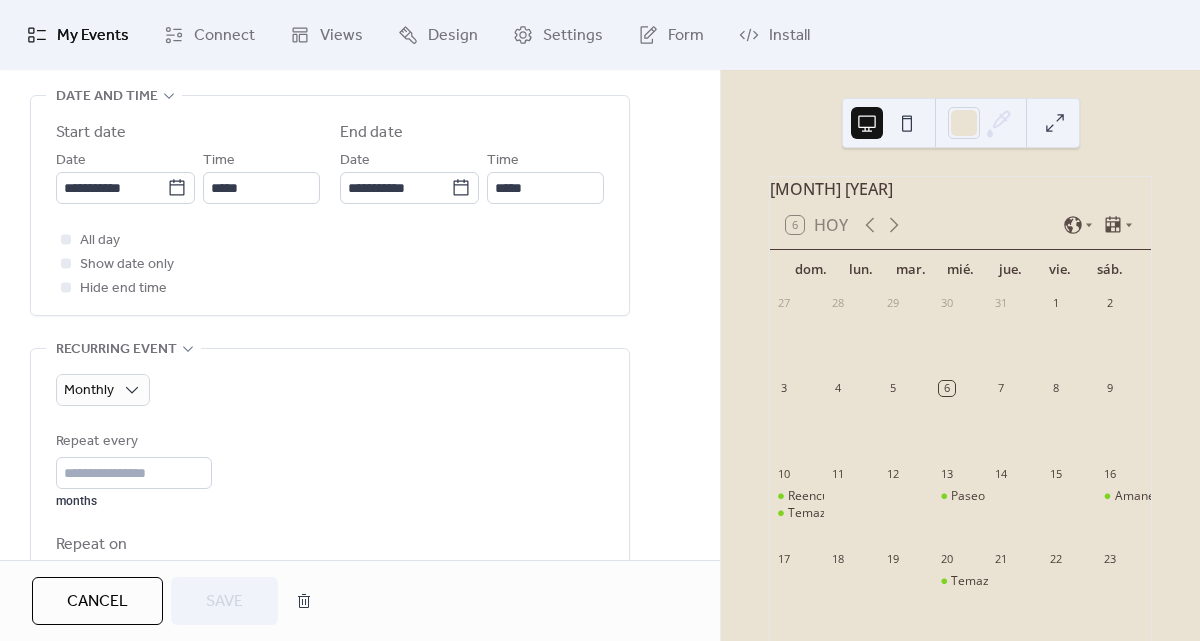 scroll, scrollTop: 684, scrollLeft: 0, axis: vertical 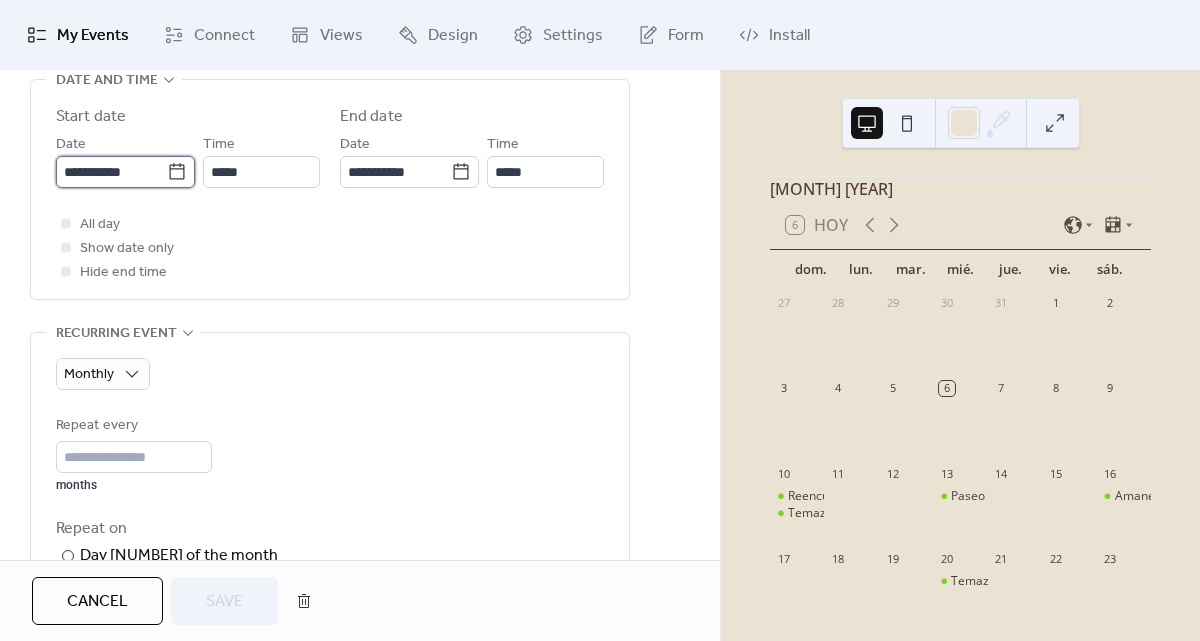 click on "**********" at bounding box center [111, 172] 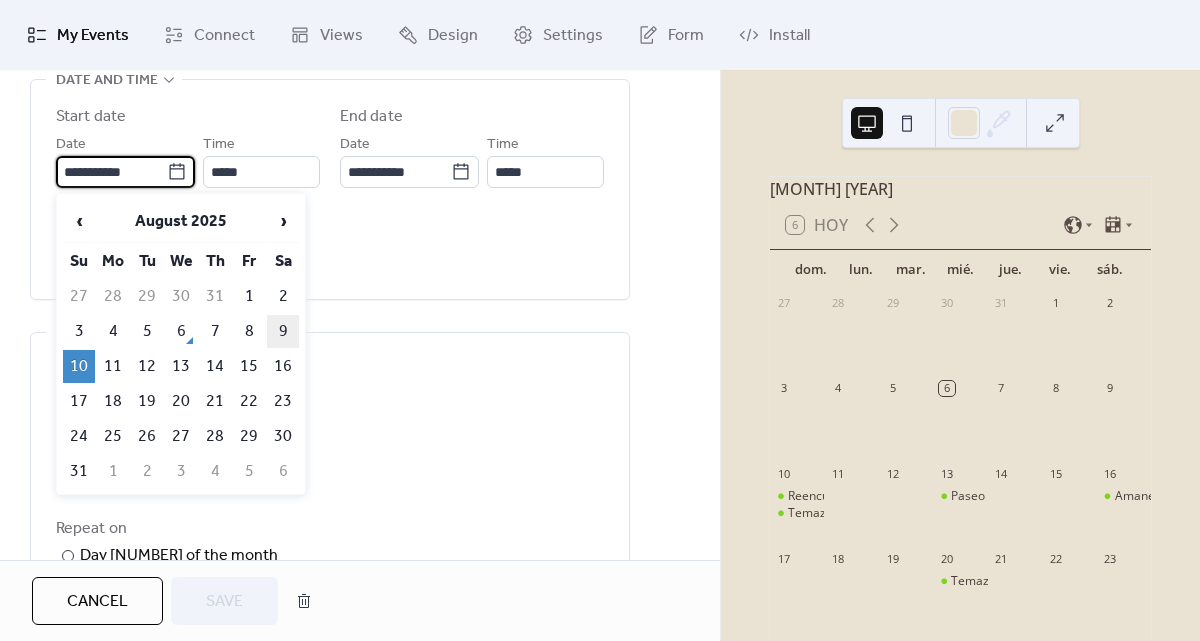 click on "9" at bounding box center (283, 331) 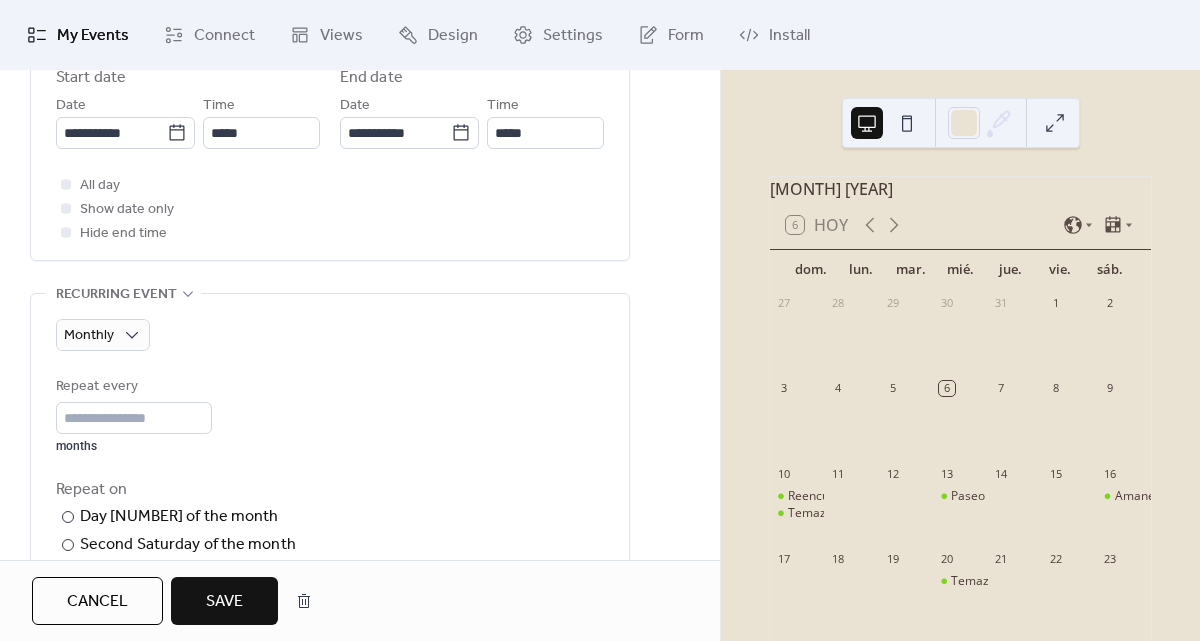 scroll, scrollTop: 731, scrollLeft: 0, axis: vertical 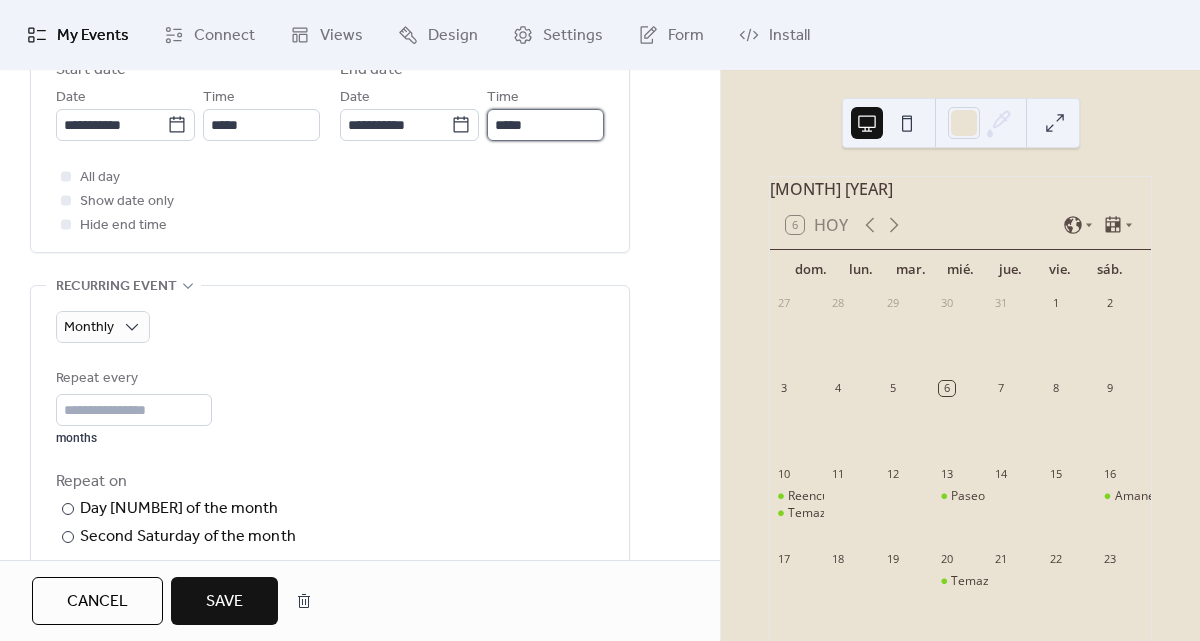click on "*****" at bounding box center [545, 125] 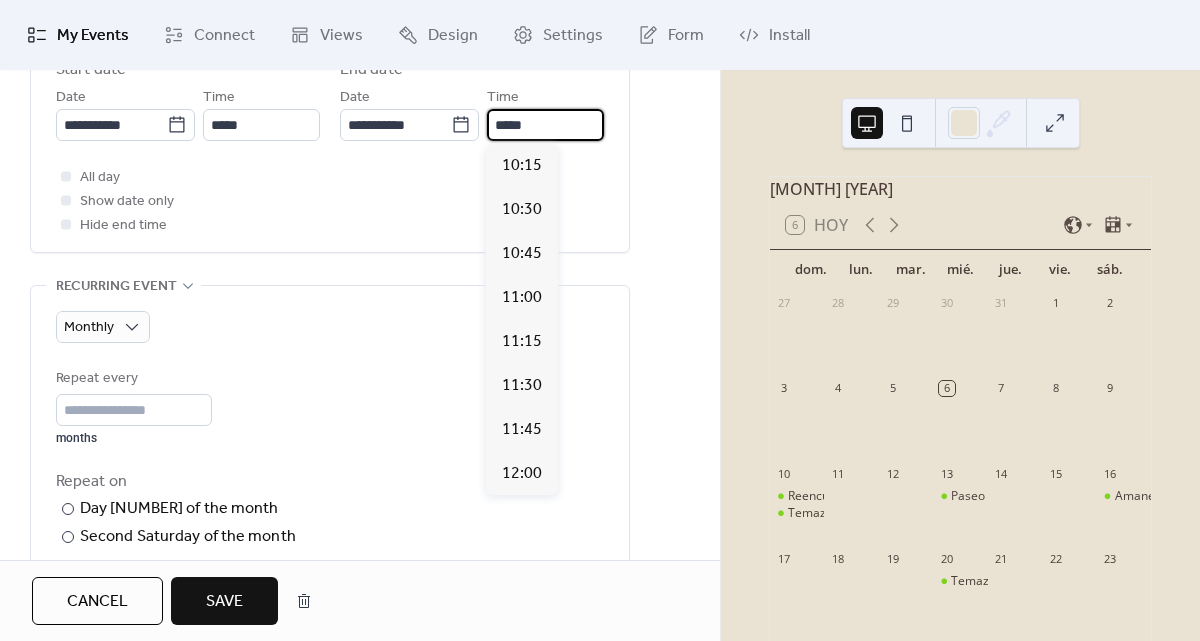 scroll, scrollTop: 1012, scrollLeft: 0, axis: vertical 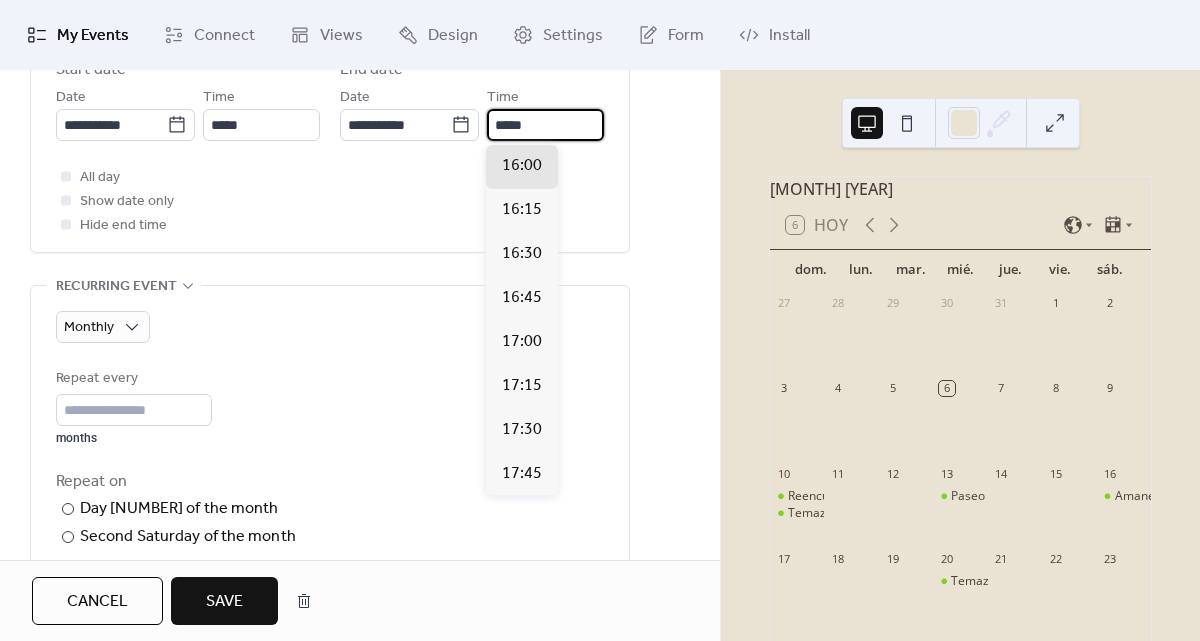 drag, startPoint x: 538, startPoint y: 126, endPoint x: 485, endPoint y: 126, distance: 53 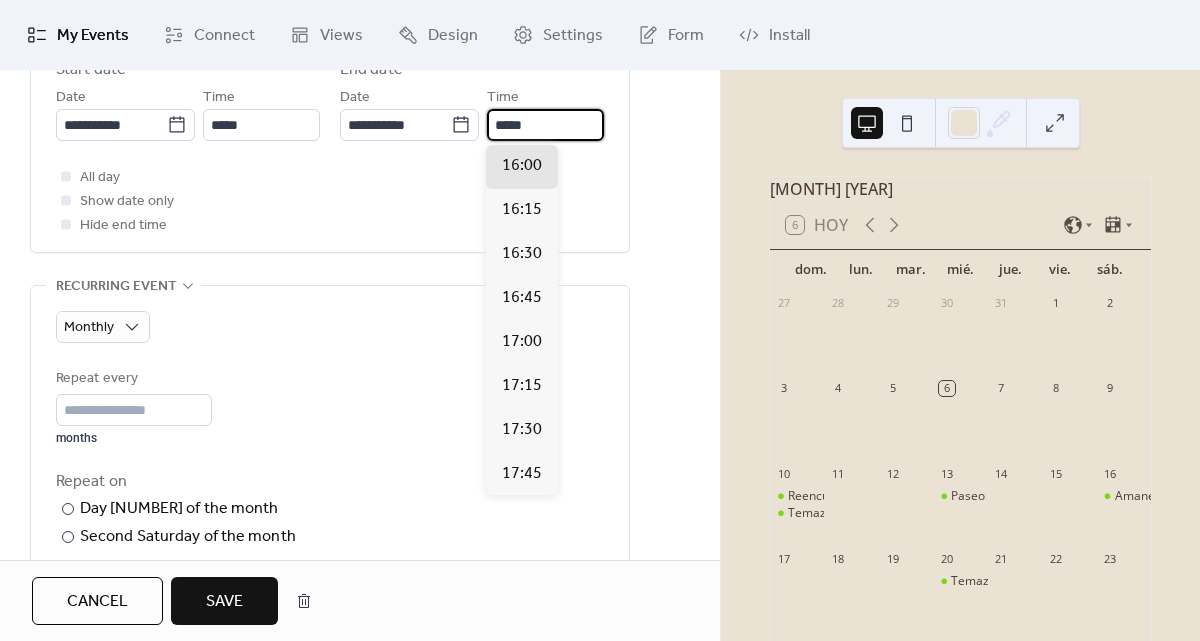 click on "**********" at bounding box center [472, 113] 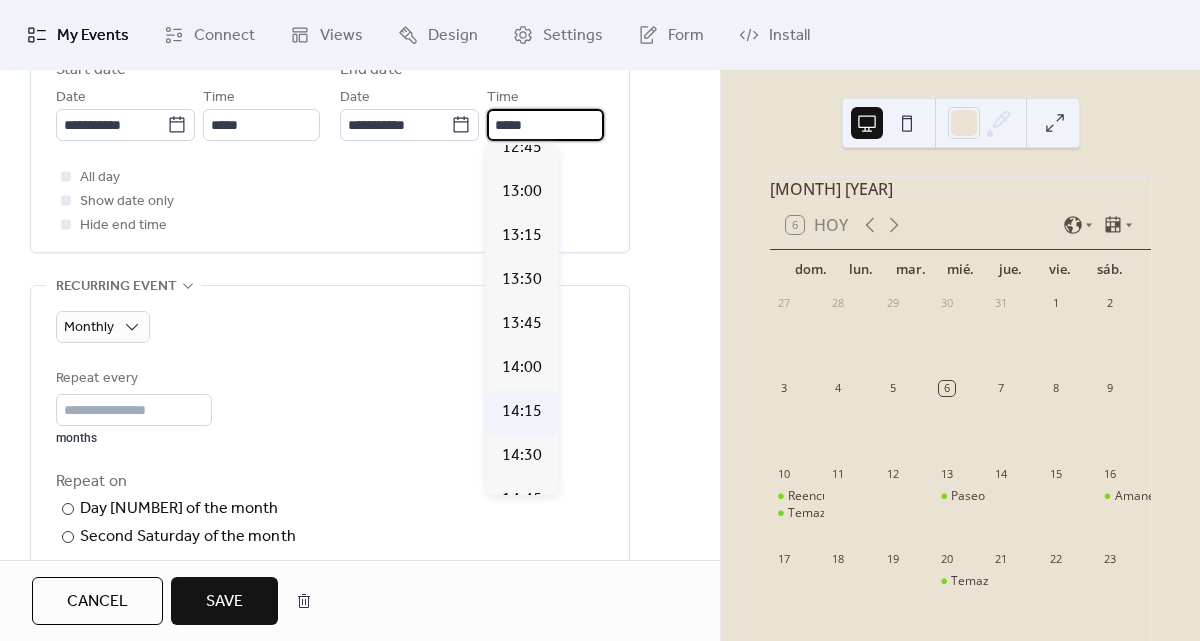 scroll, scrollTop: 484, scrollLeft: 0, axis: vertical 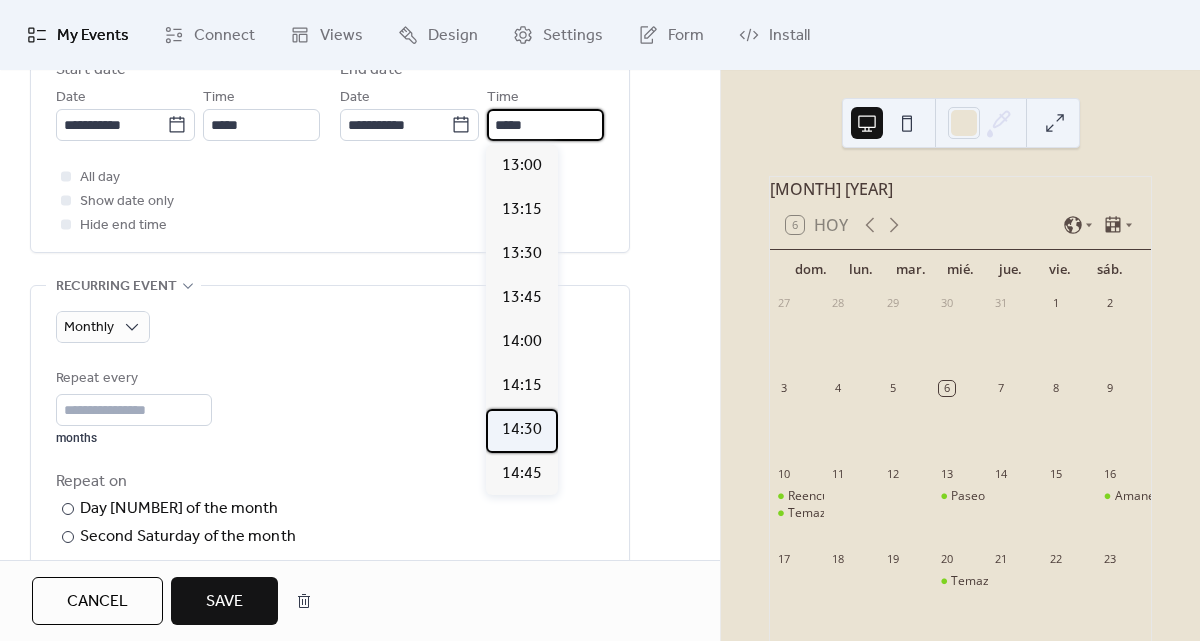 click on "14:30" at bounding box center (522, 430) 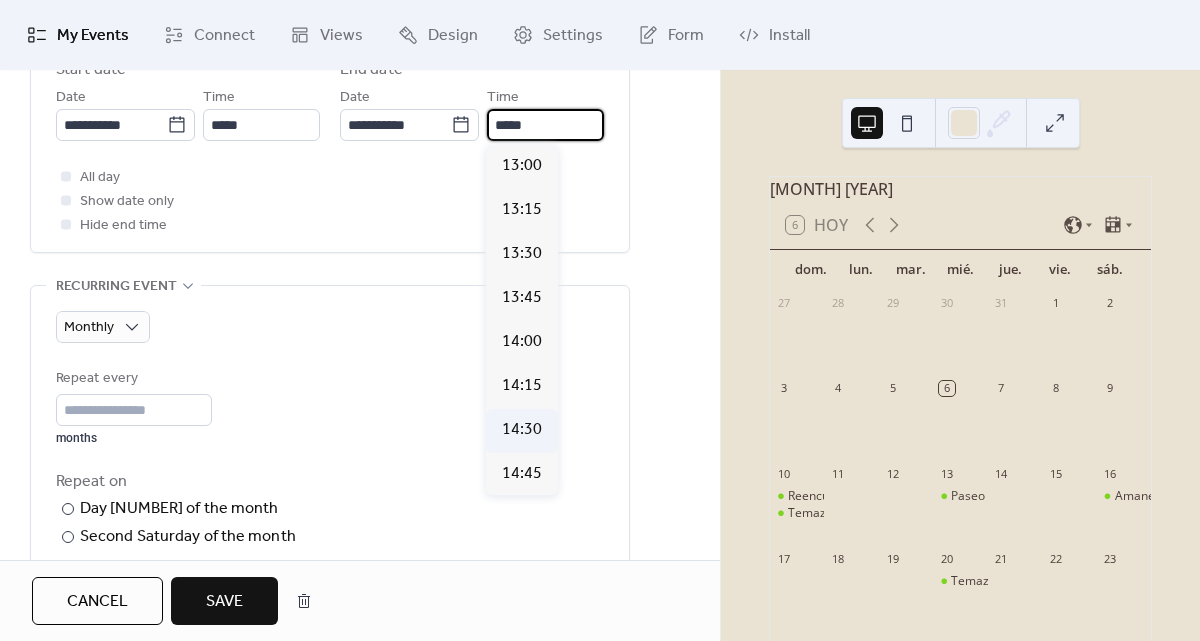 type on "*****" 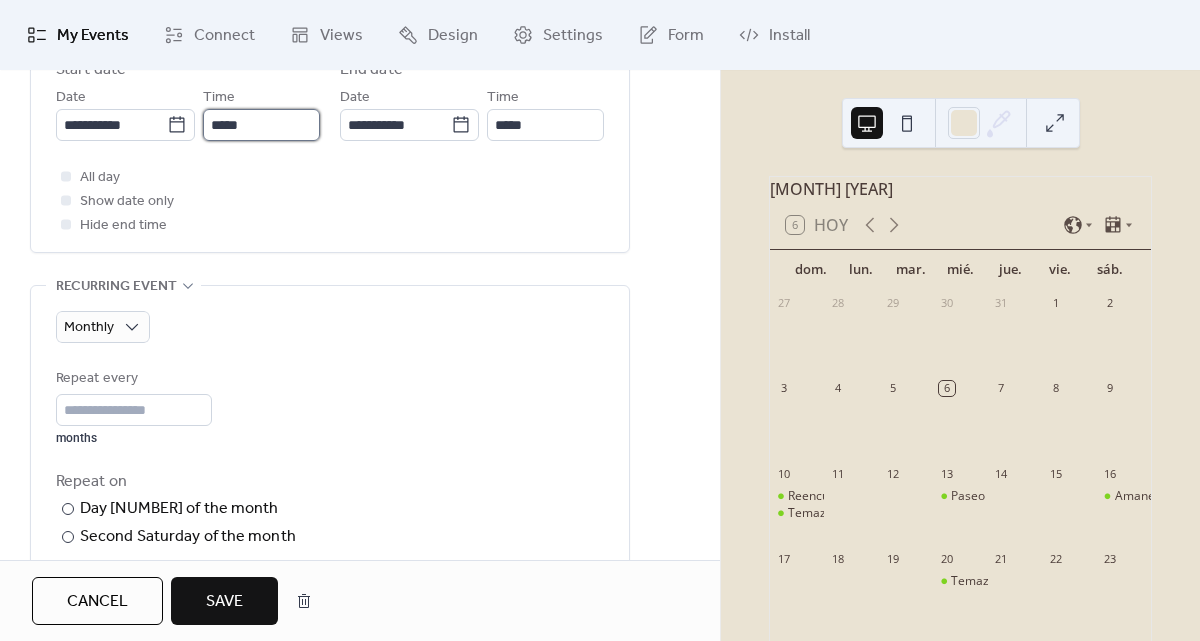 click on "*****" at bounding box center [261, 125] 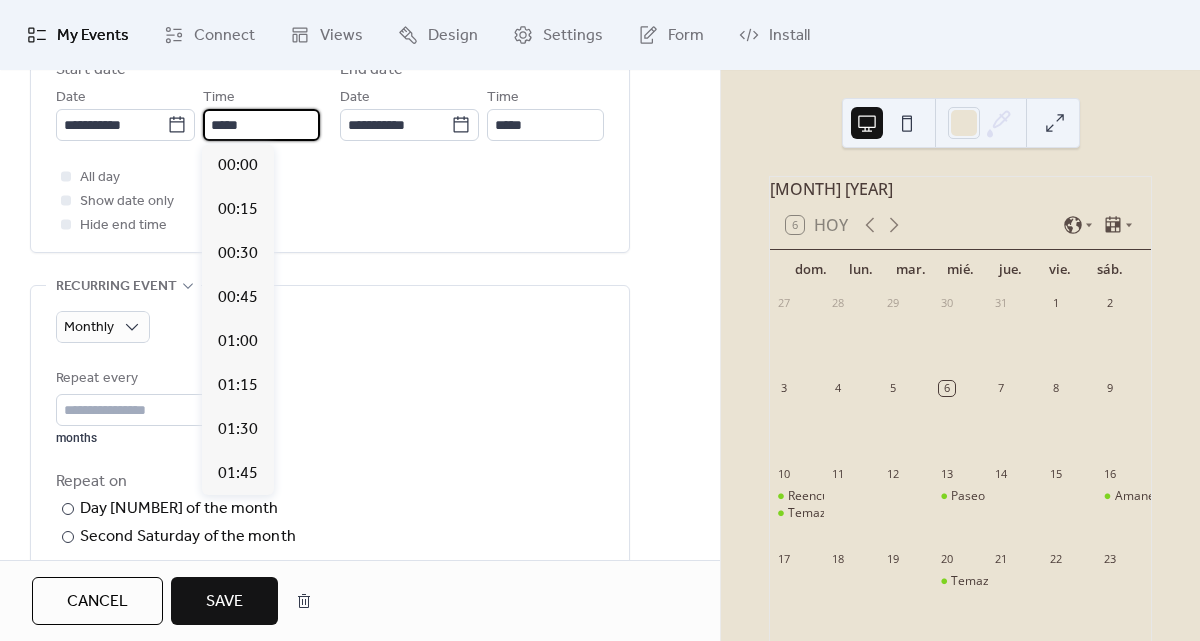 scroll, scrollTop: 1760, scrollLeft: 0, axis: vertical 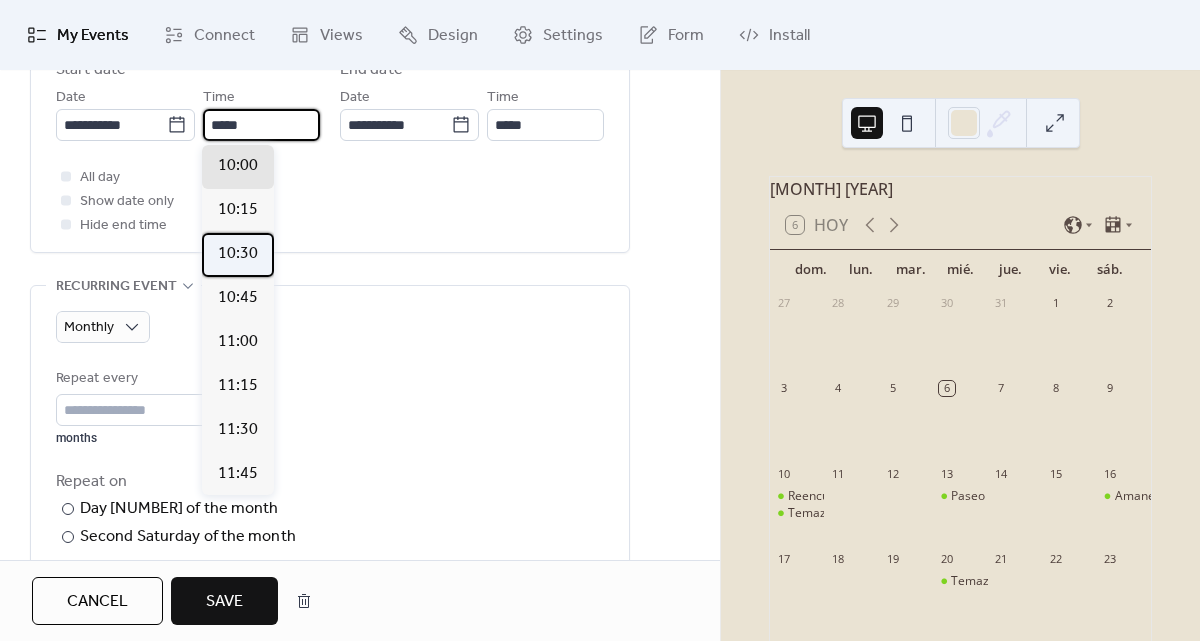 click on "10:30" at bounding box center (238, 254) 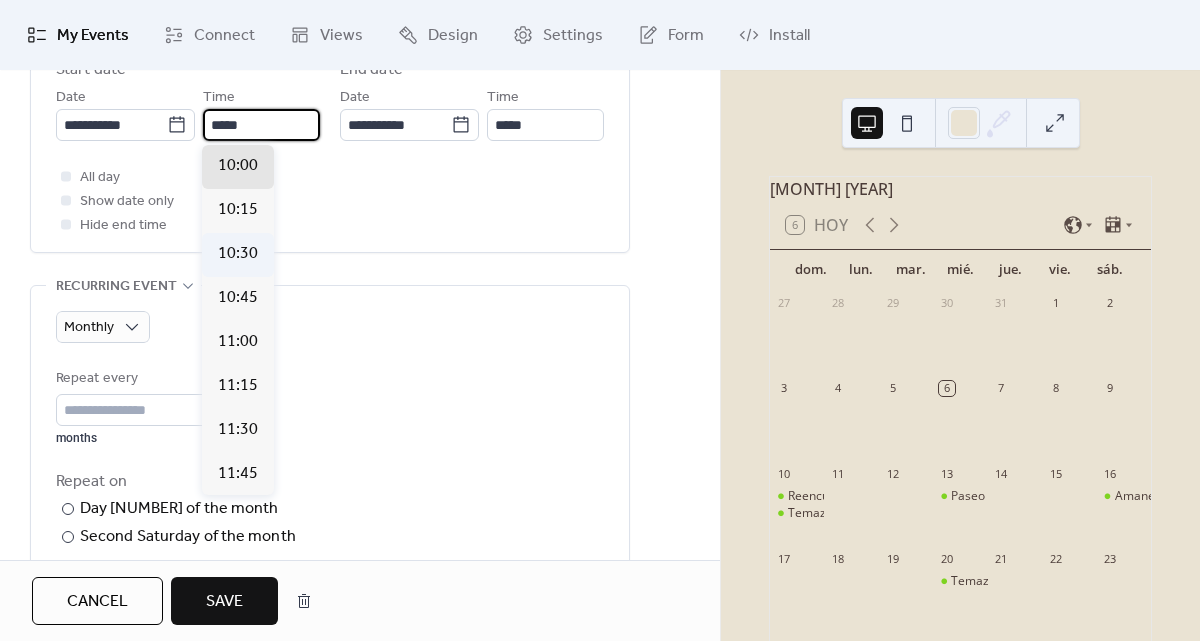 type on "*****" 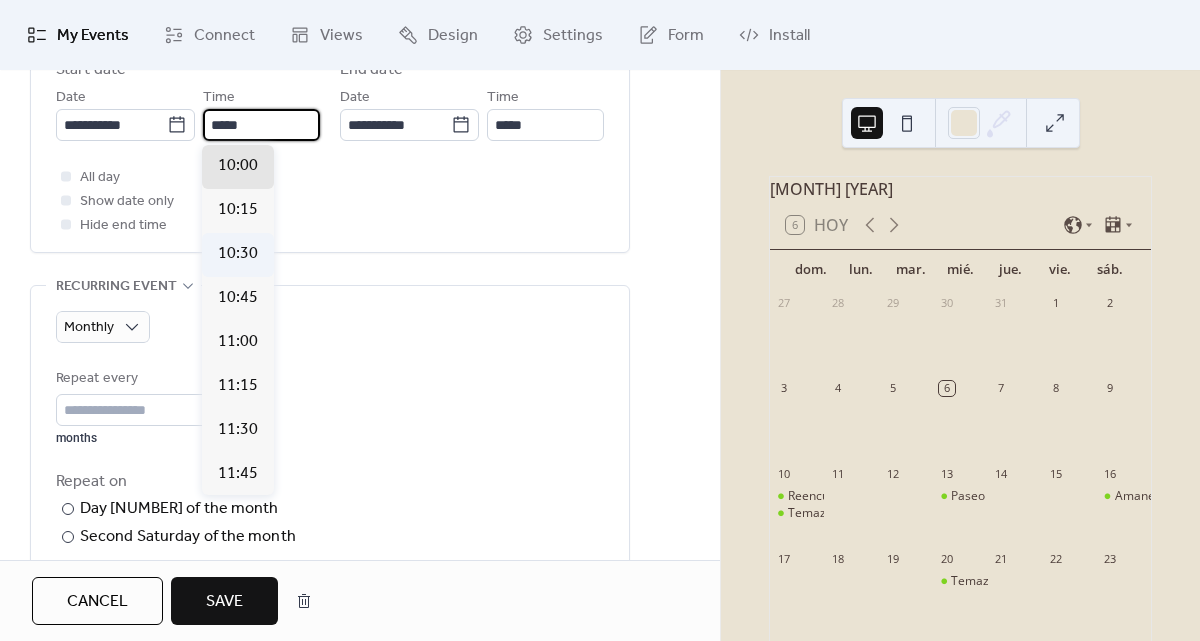 type on "*****" 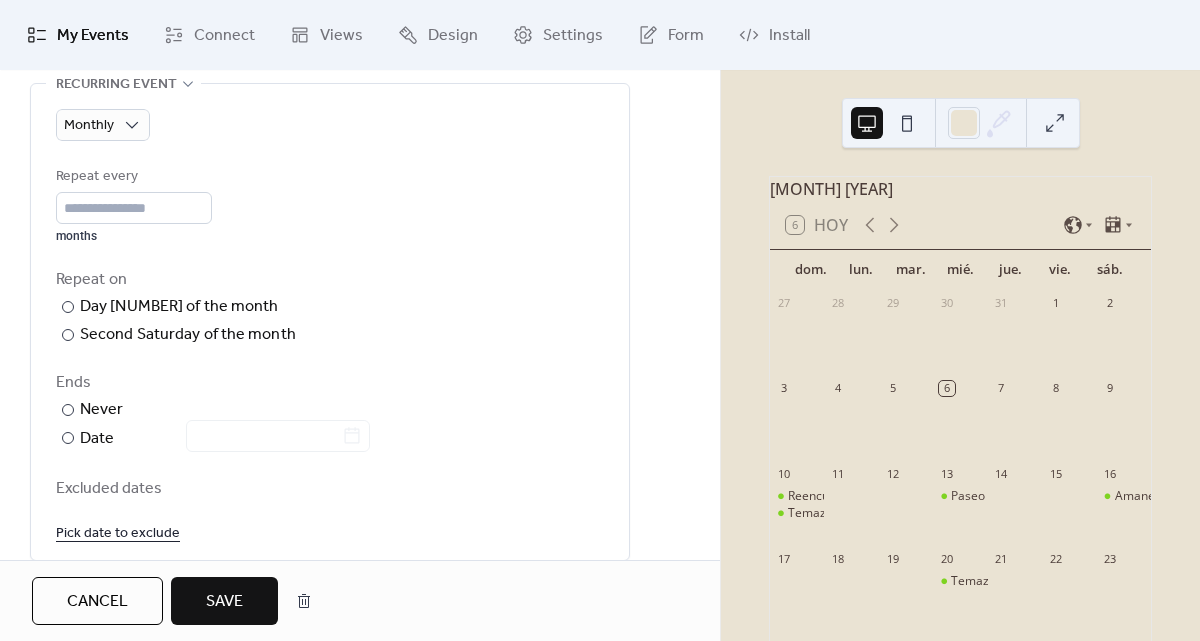 scroll, scrollTop: 945, scrollLeft: 0, axis: vertical 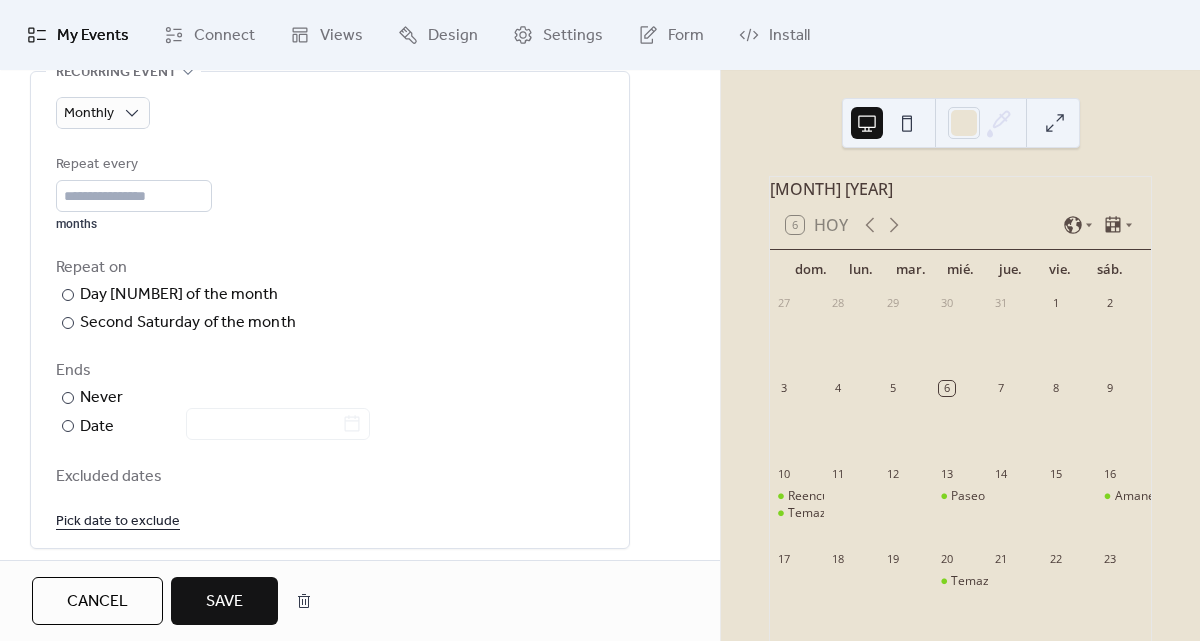 click on "Save" at bounding box center (224, 602) 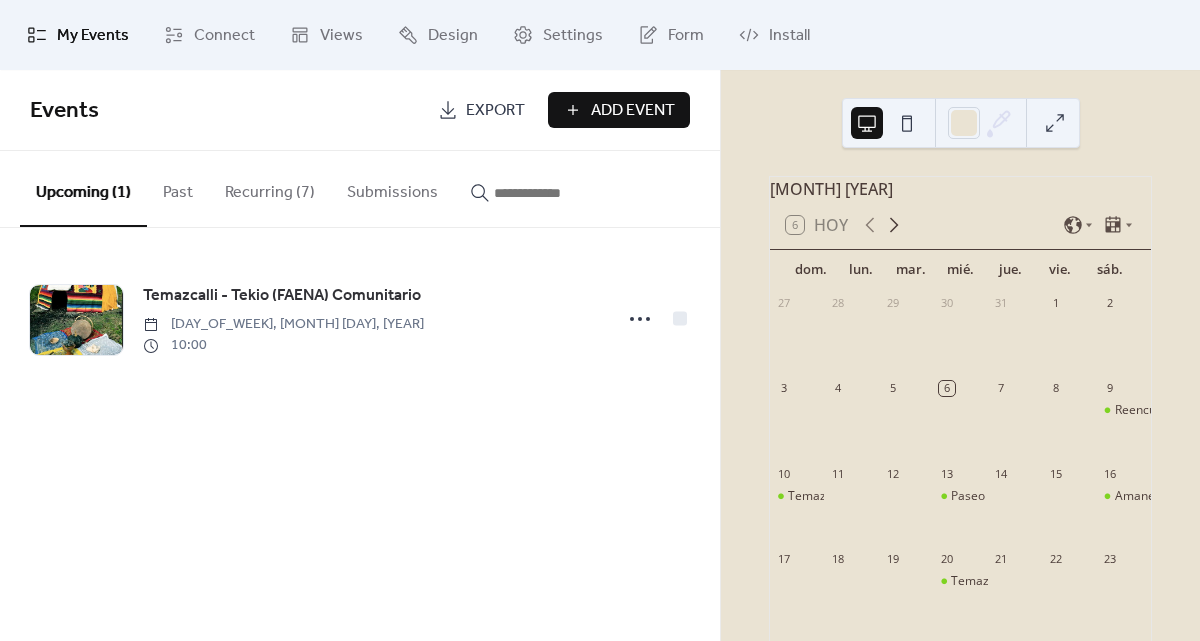 click 